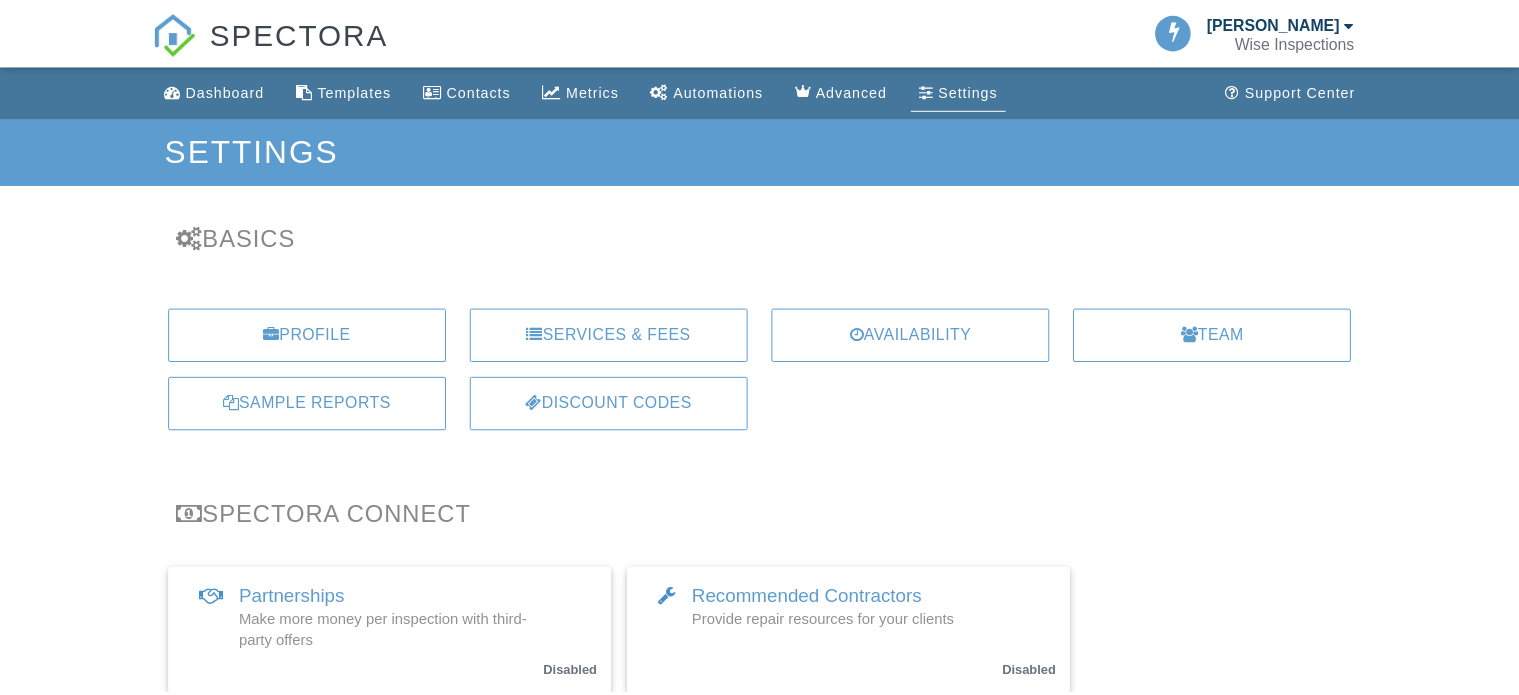 scroll, scrollTop: 0, scrollLeft: 0, axis: both 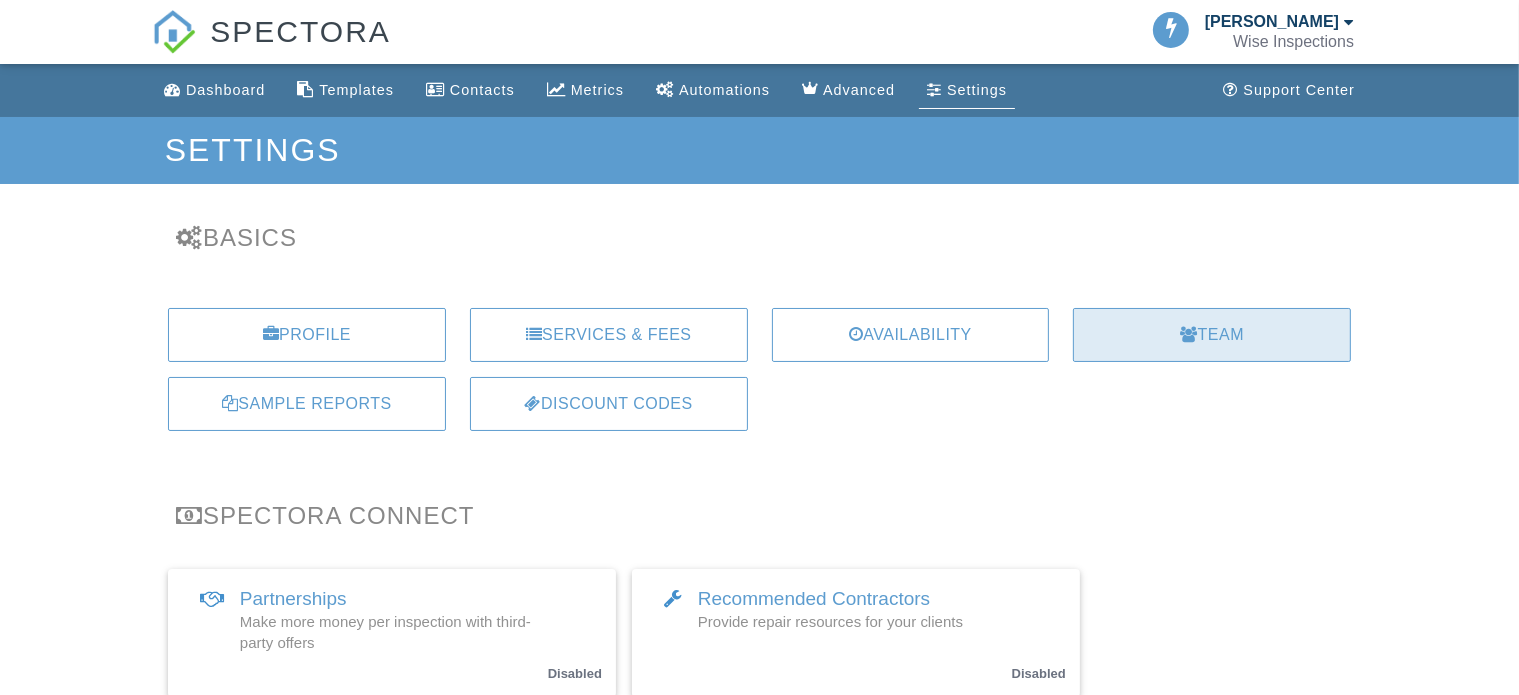 click at bounding box center (1189, 334) 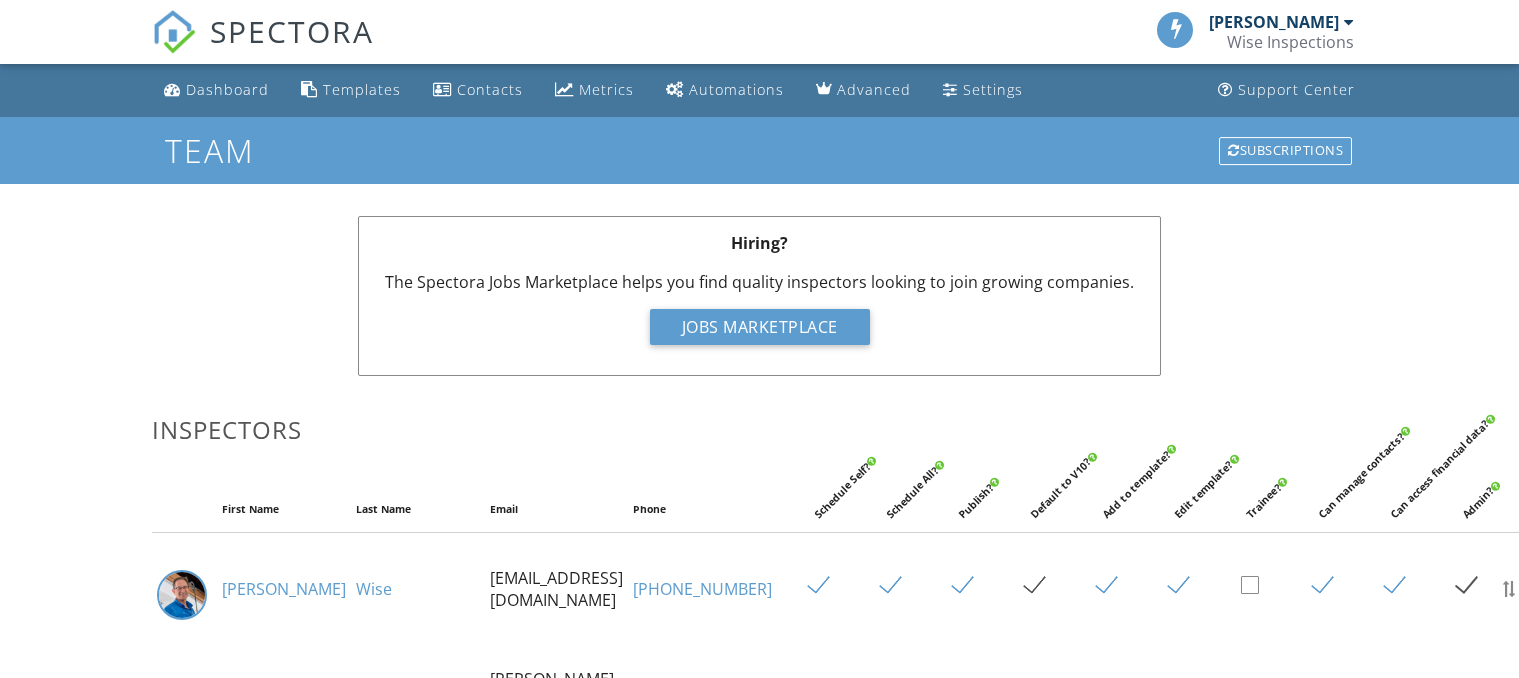 scroll, scrollTop: 0, scrollLeft: 0, axis: both 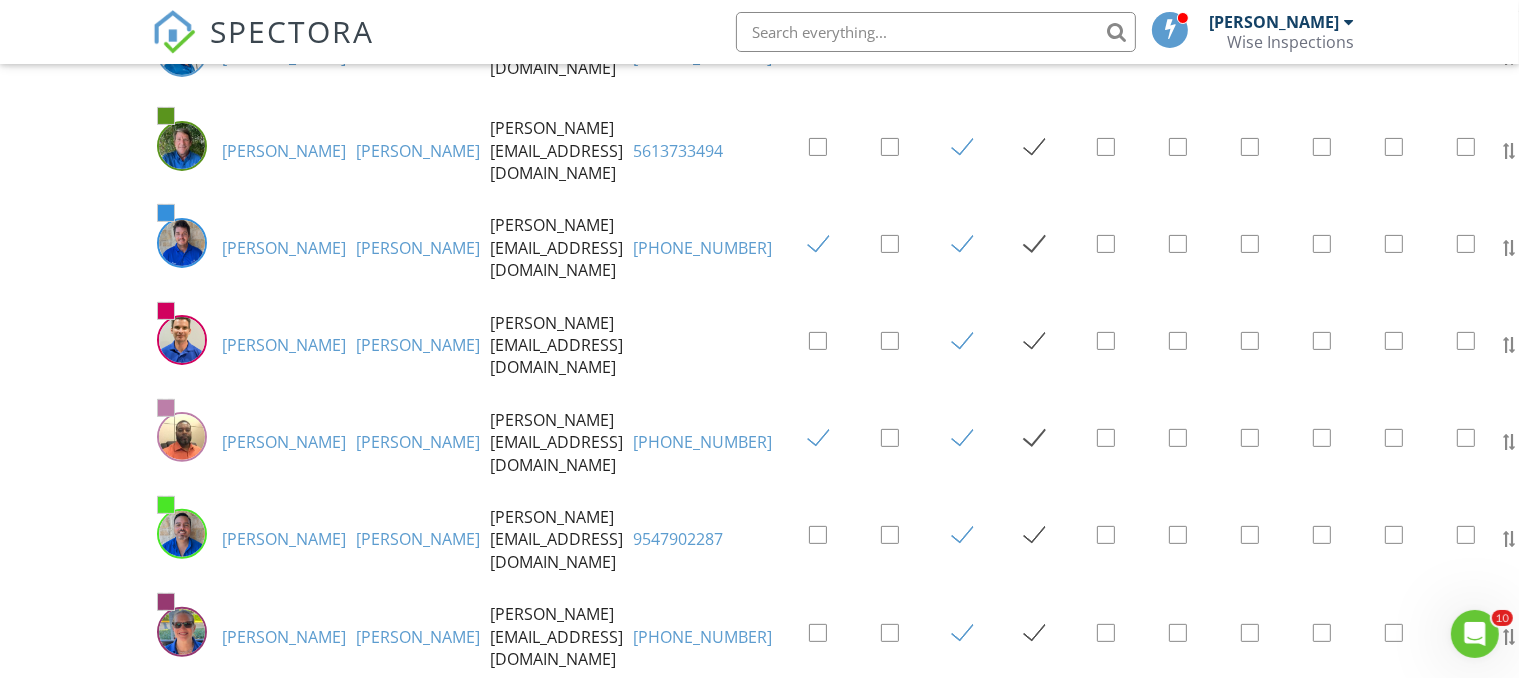 click at bounding box center (826, 634) 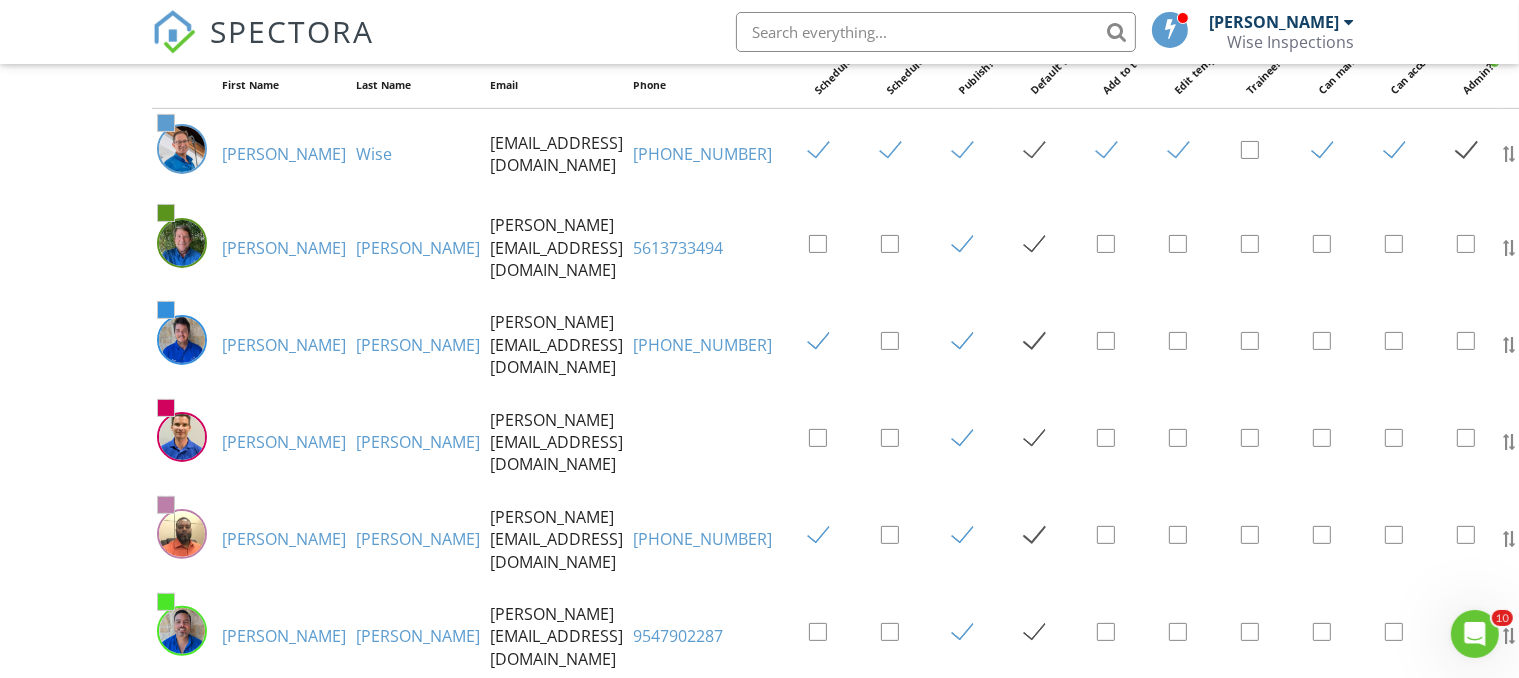 scroll, scrollTop: 425, scrollLeft: 0, axis: vertical 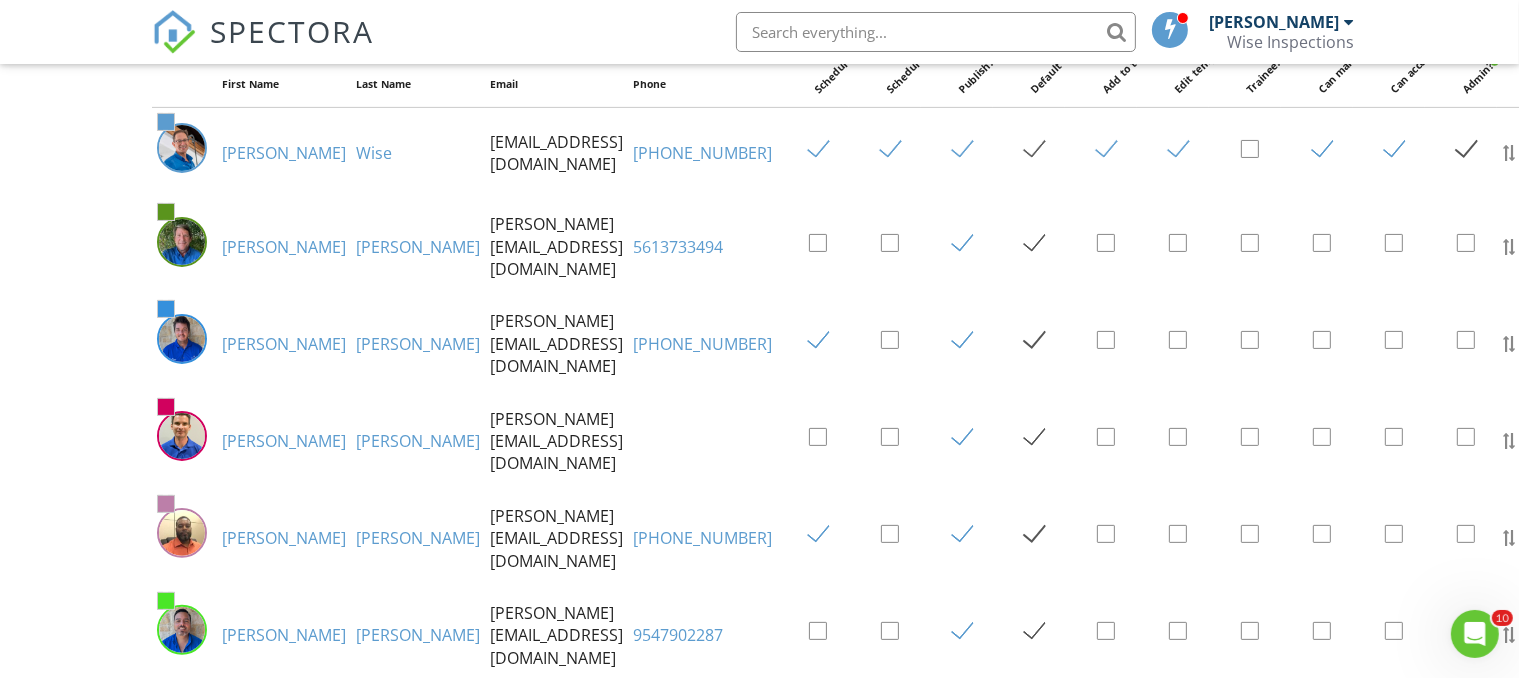 click at bounding box center [826, 341] 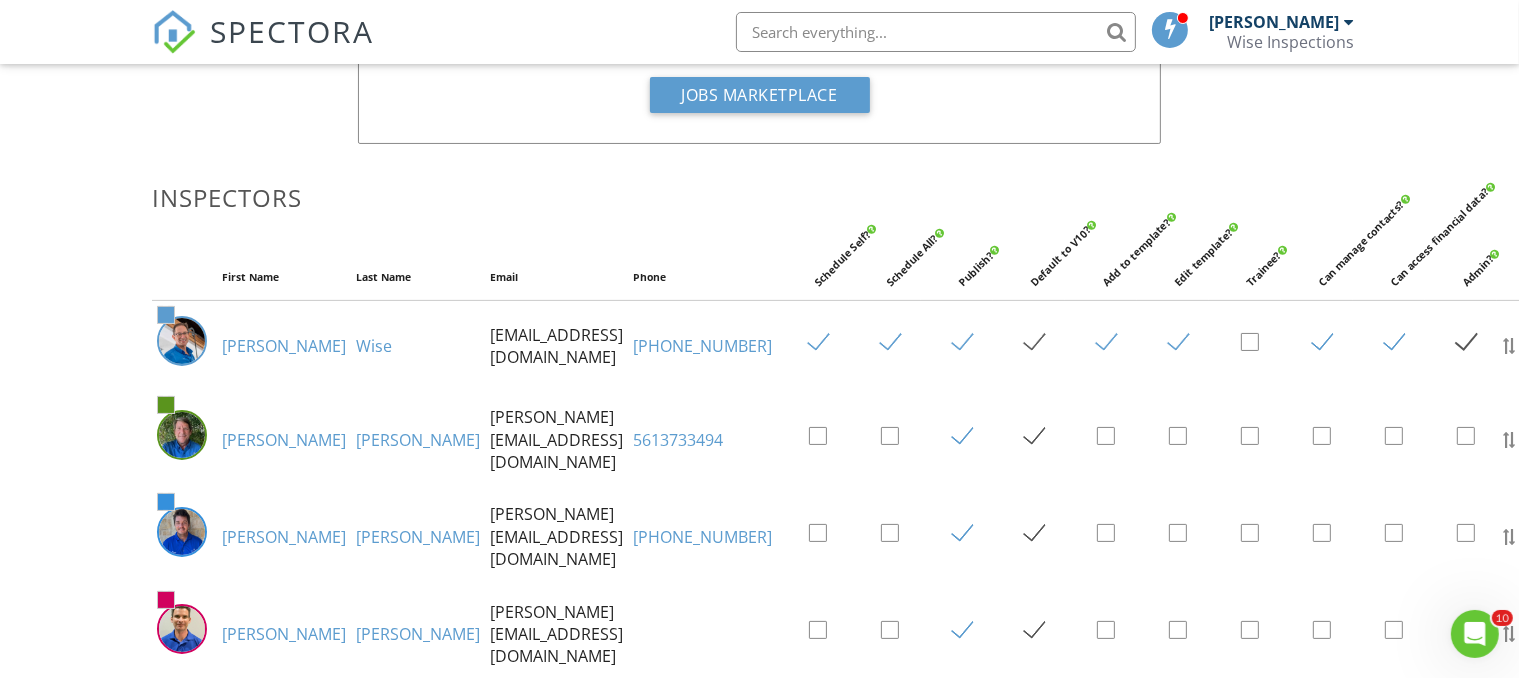 scroll, scrollTop: 0, scrollLeft: 0, axis: both 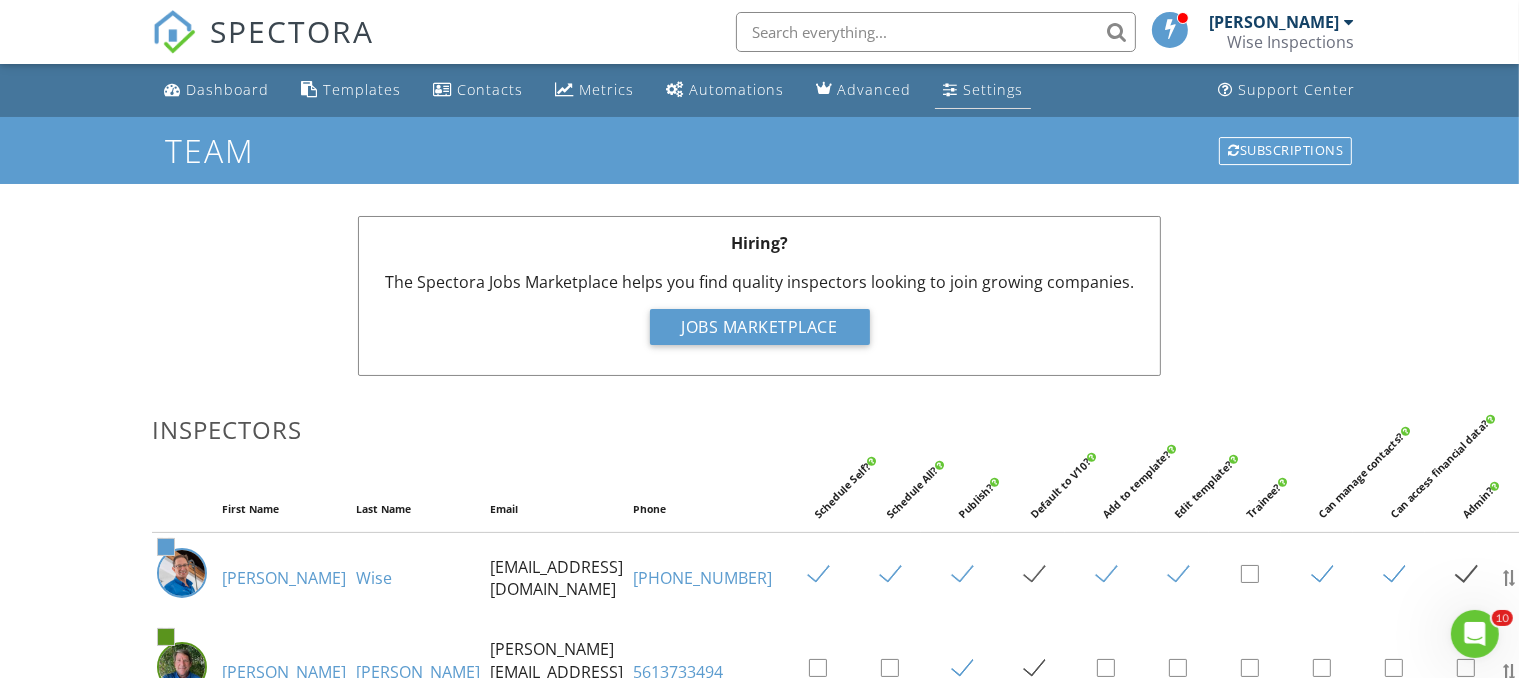 click on "Settings" at bounding box center [993, 89] 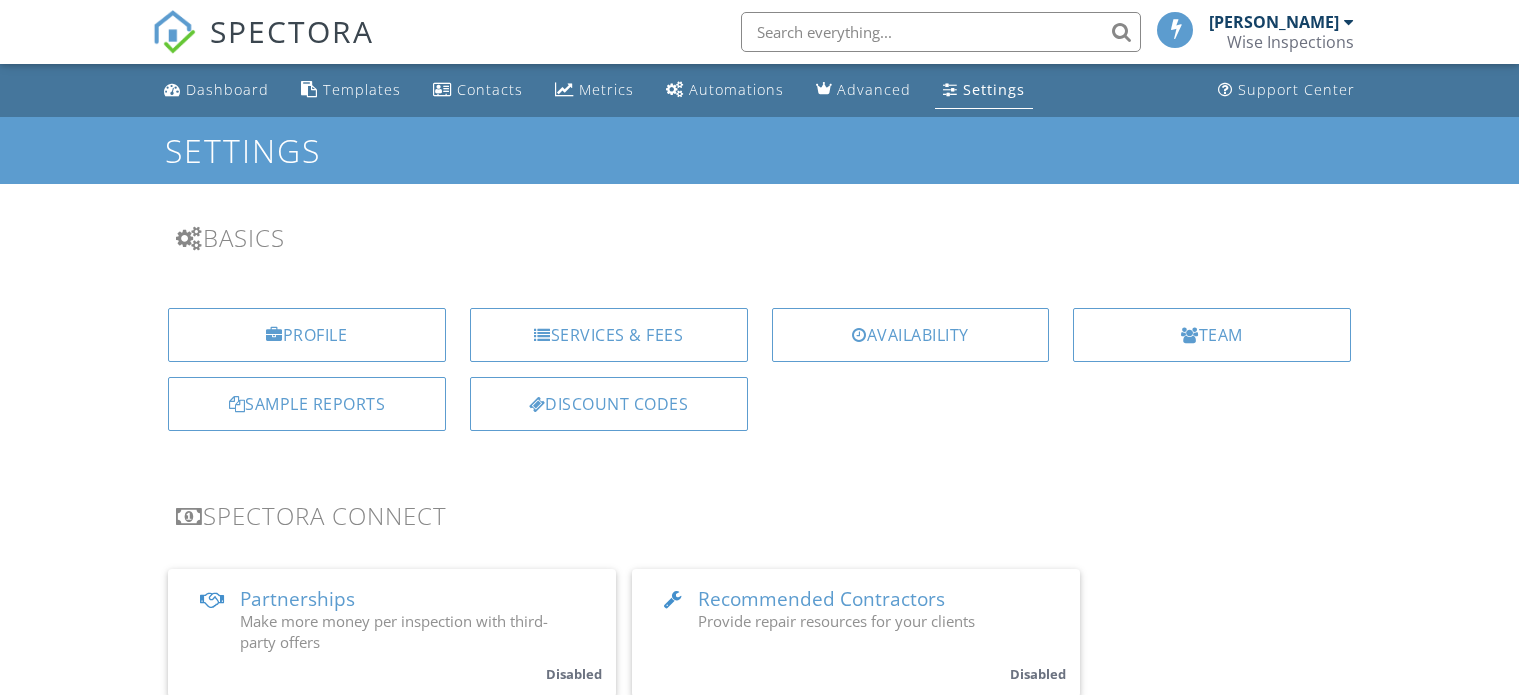 scroll, scrollTop: 0, scrollLeft: 0, axis: both 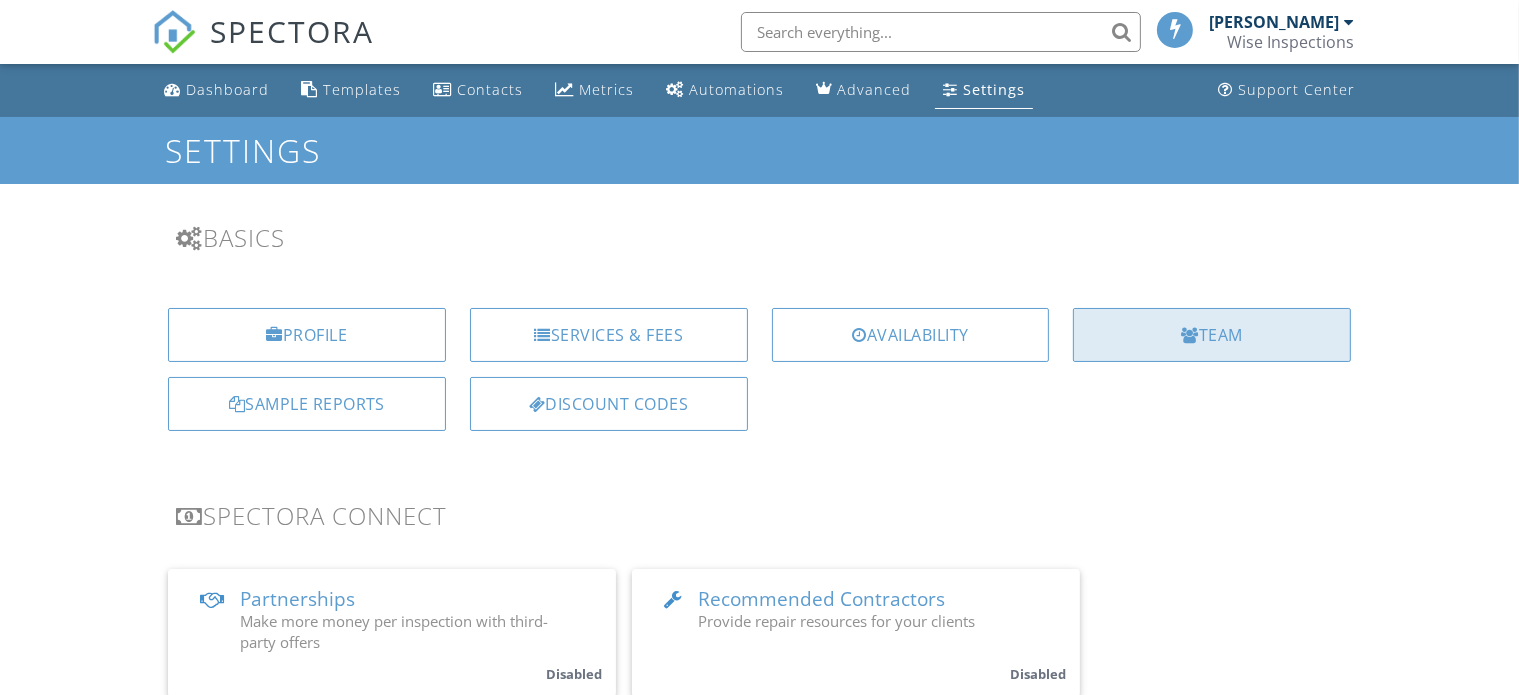 click on "Team" at bounding box center [1212, 335] 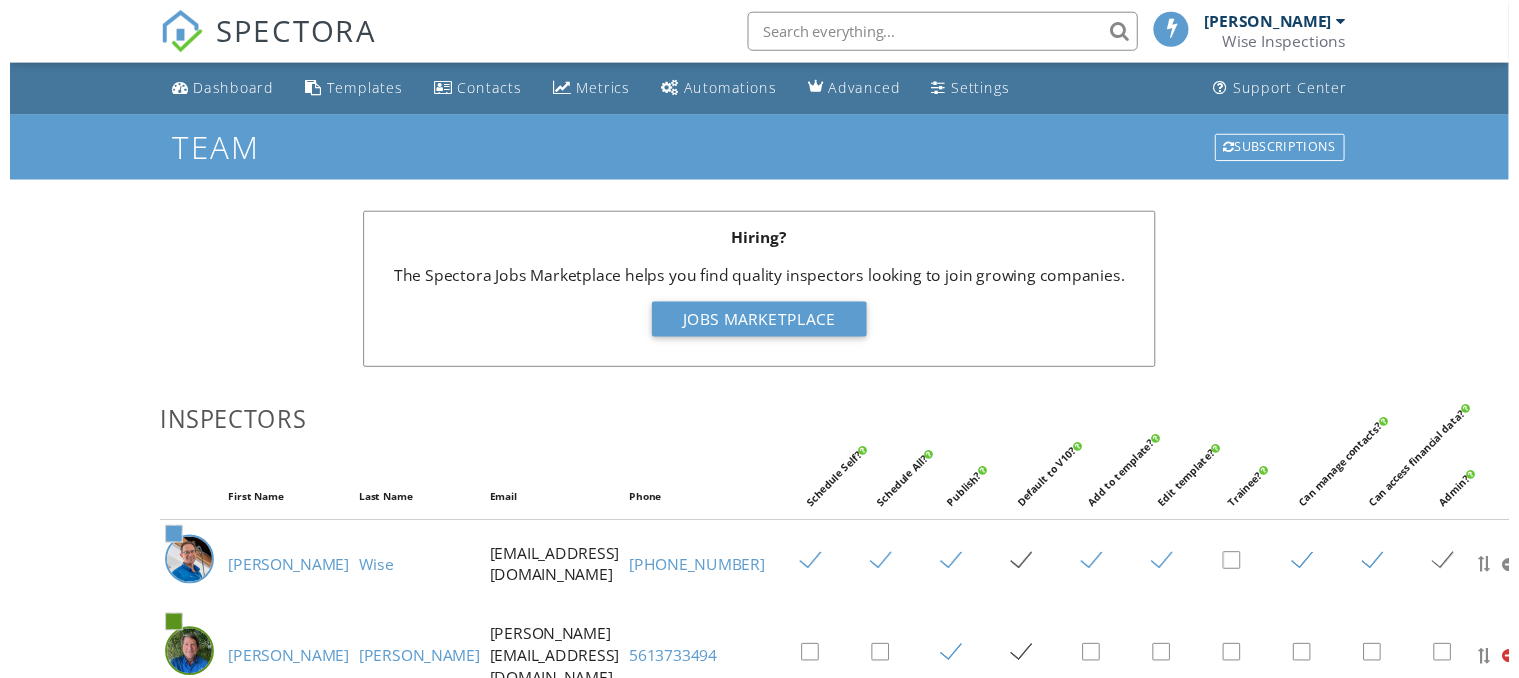 scroll, scrollTop: 0, scrollLeft: 0, axis: both 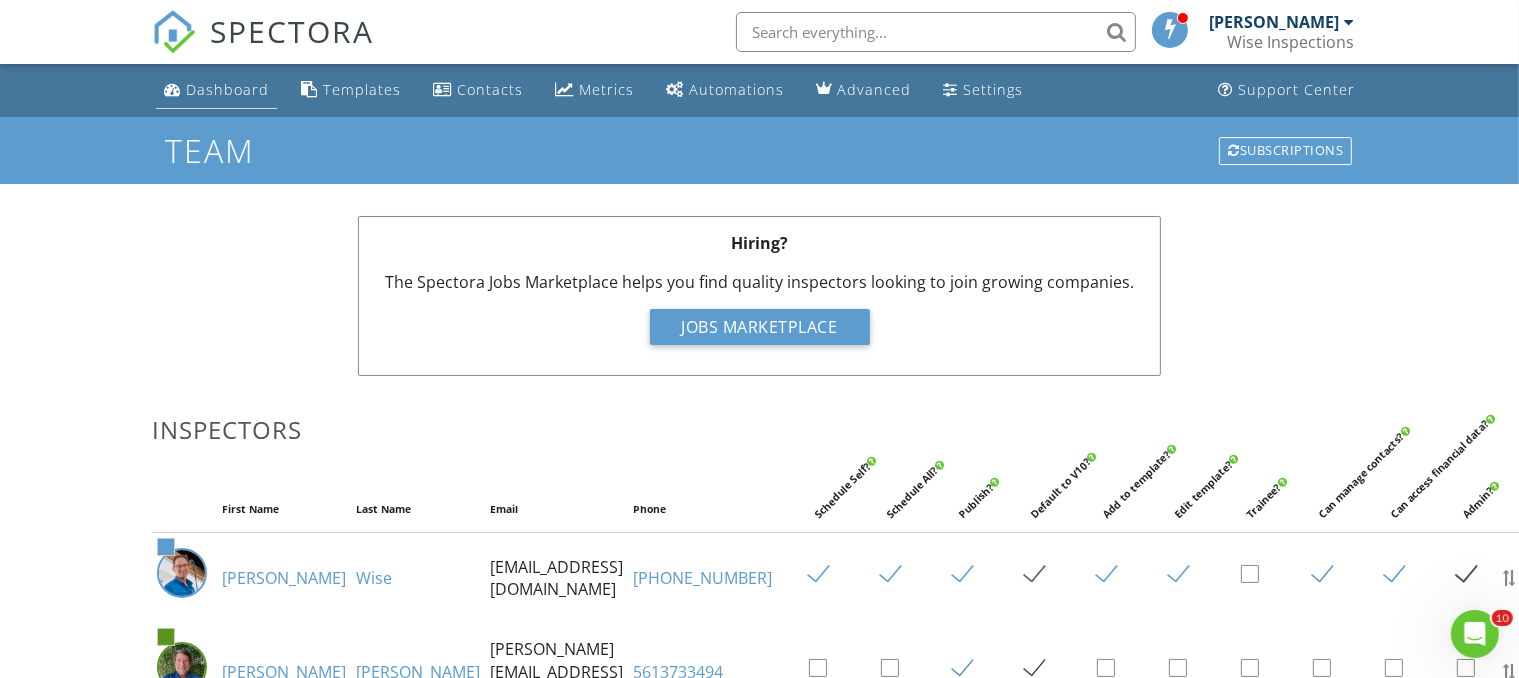 click on "Dashboard" at bounding box center [216, 90] 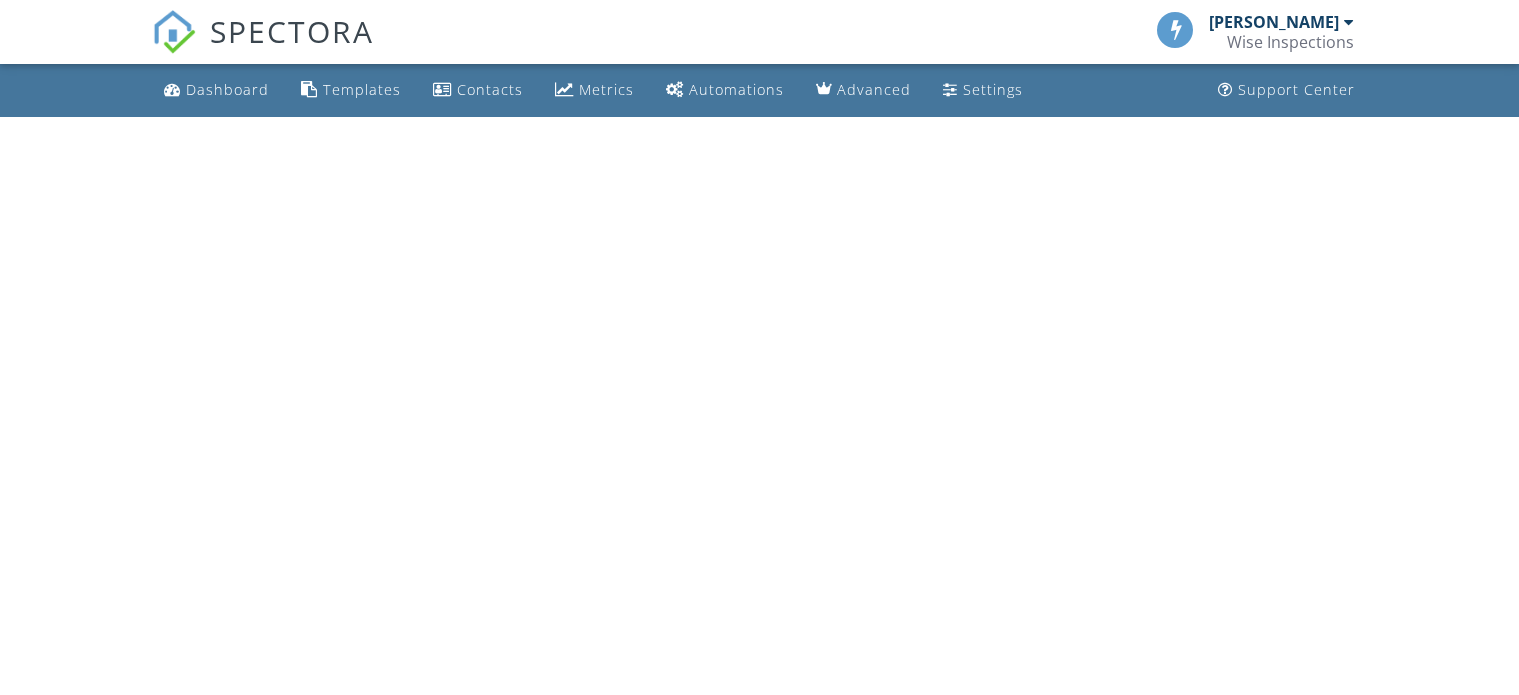 scroll, scrollTop: 0, scrollLeft: 0, axis: both 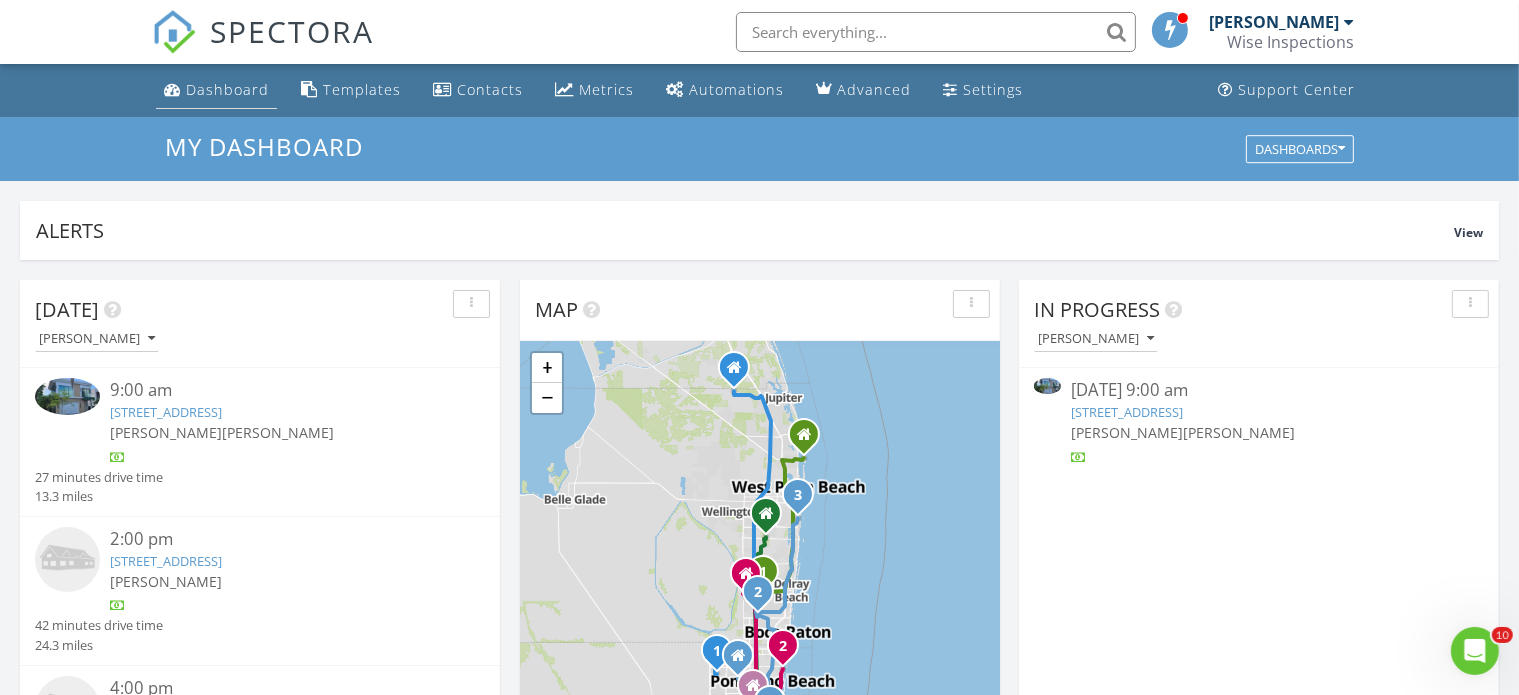 click on "Dashboard" at bounding box center [227, 89] 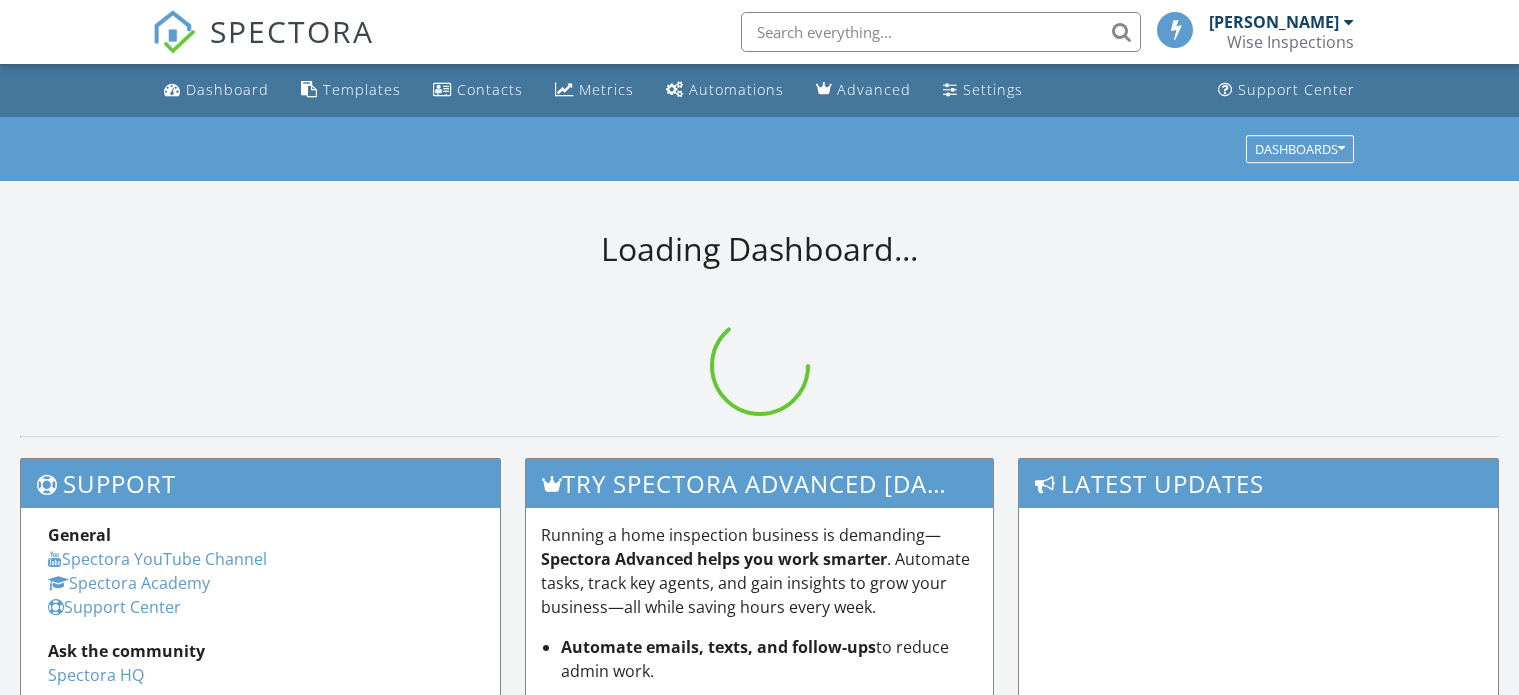 scroll, scrollTop: 0, scrollLeft: 0, axis: both 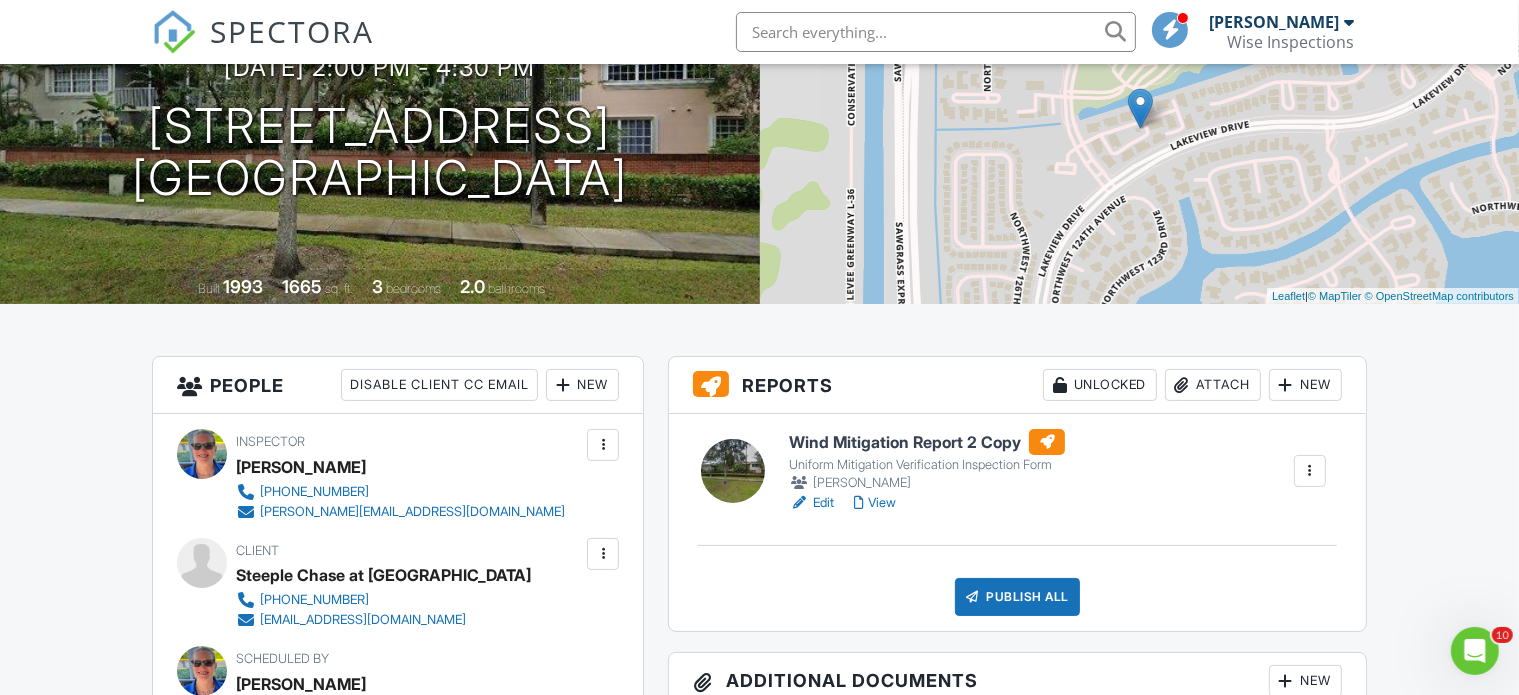 click on "Edit" at bounding box center (811, 503) 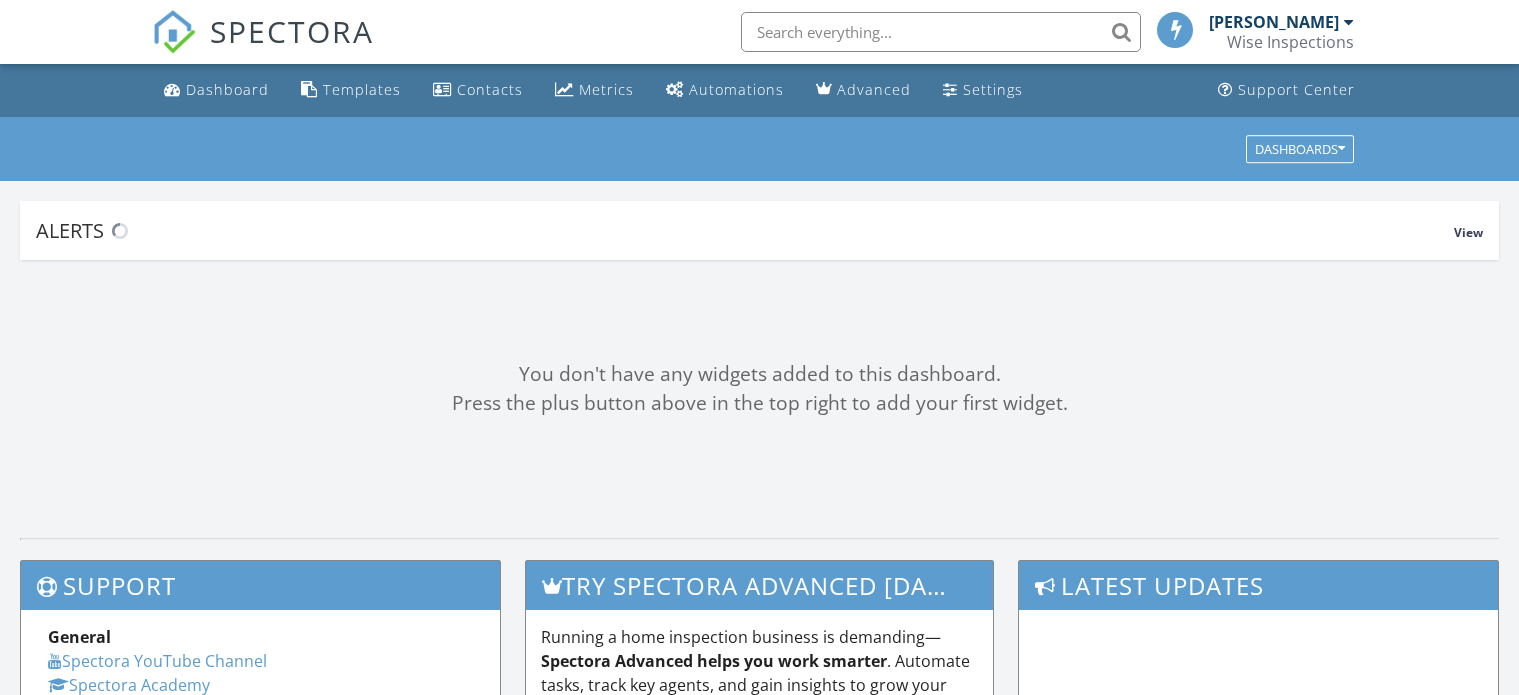 scroll, scrollTop: 0, scrollLeft: 0, axis: both 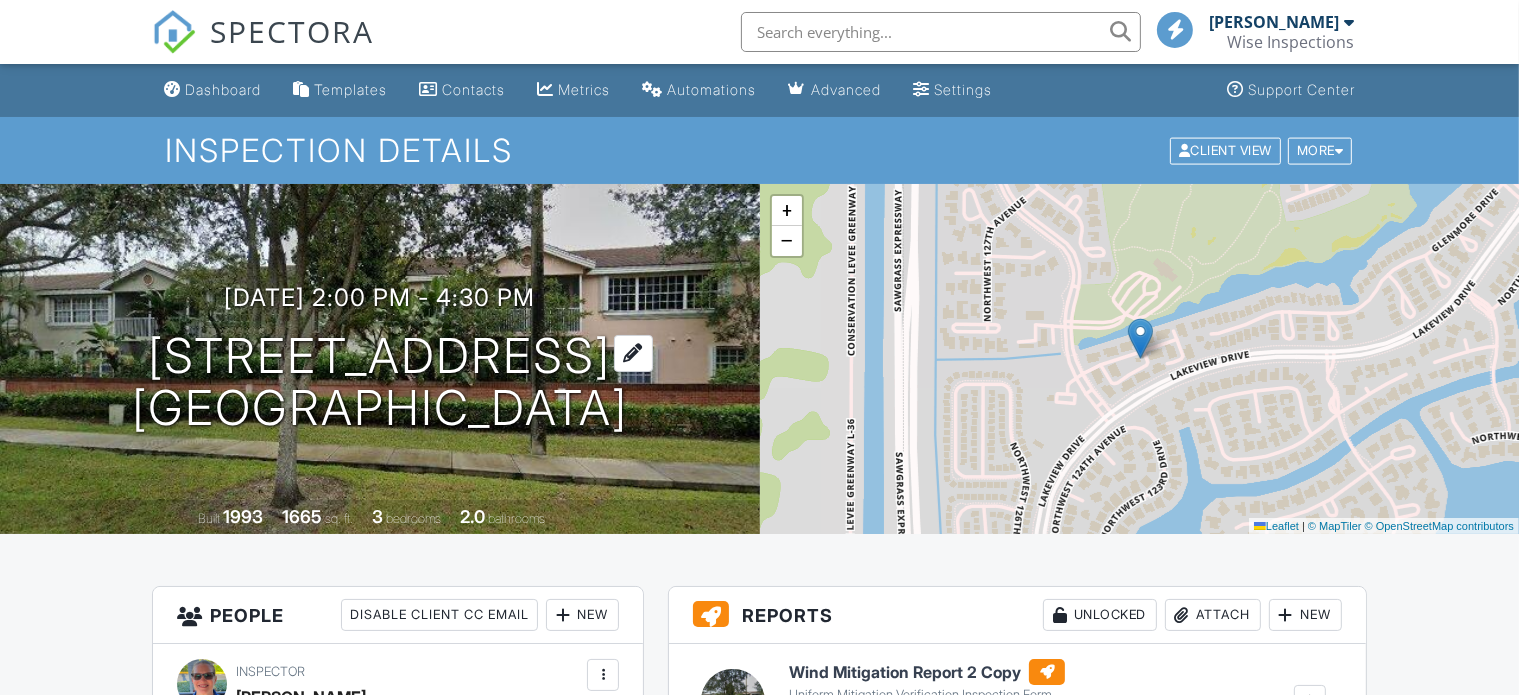 click on "12355 NW 10th Ct
Coral Springs, FL 33071" at bounding box center [380, 383] 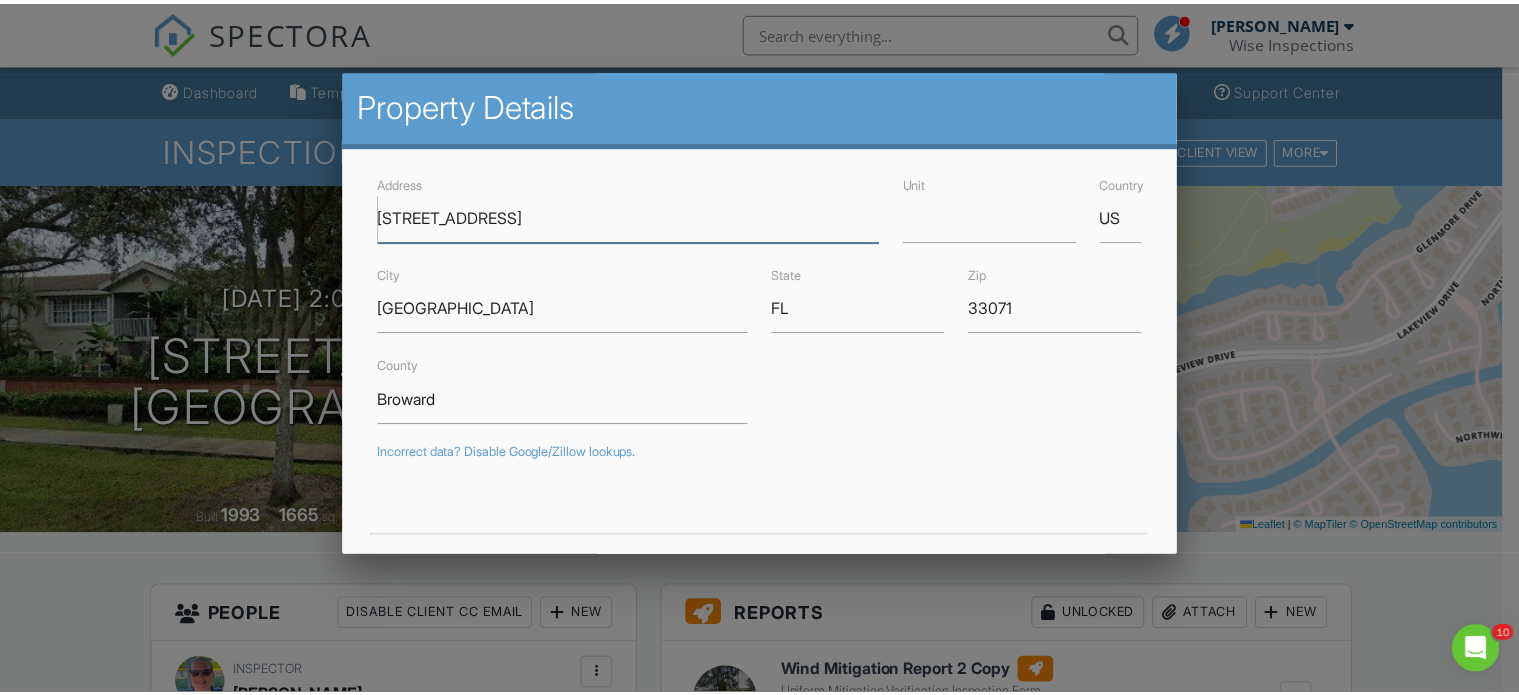 scroll, scrollTop: 0, scrollLeft: 0, axis: both 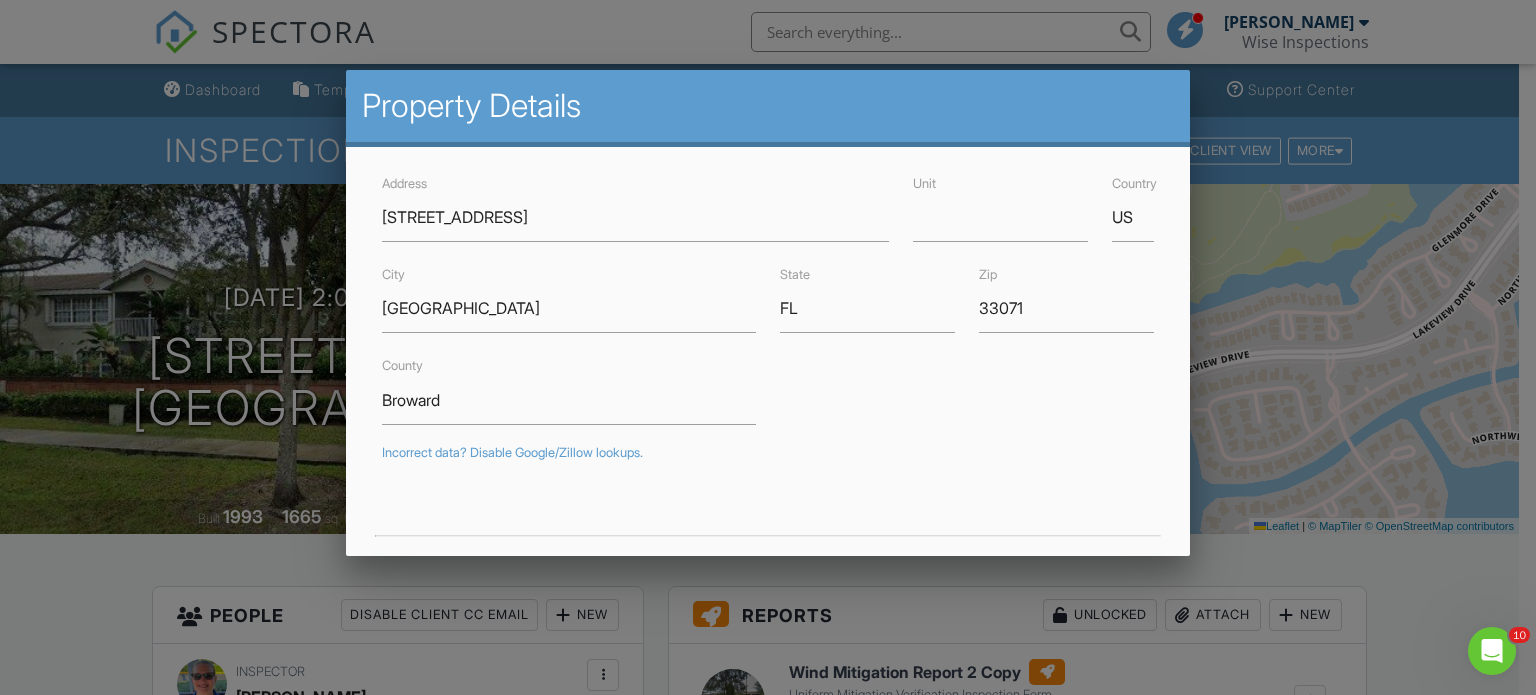click at bounding box center (768, 334) 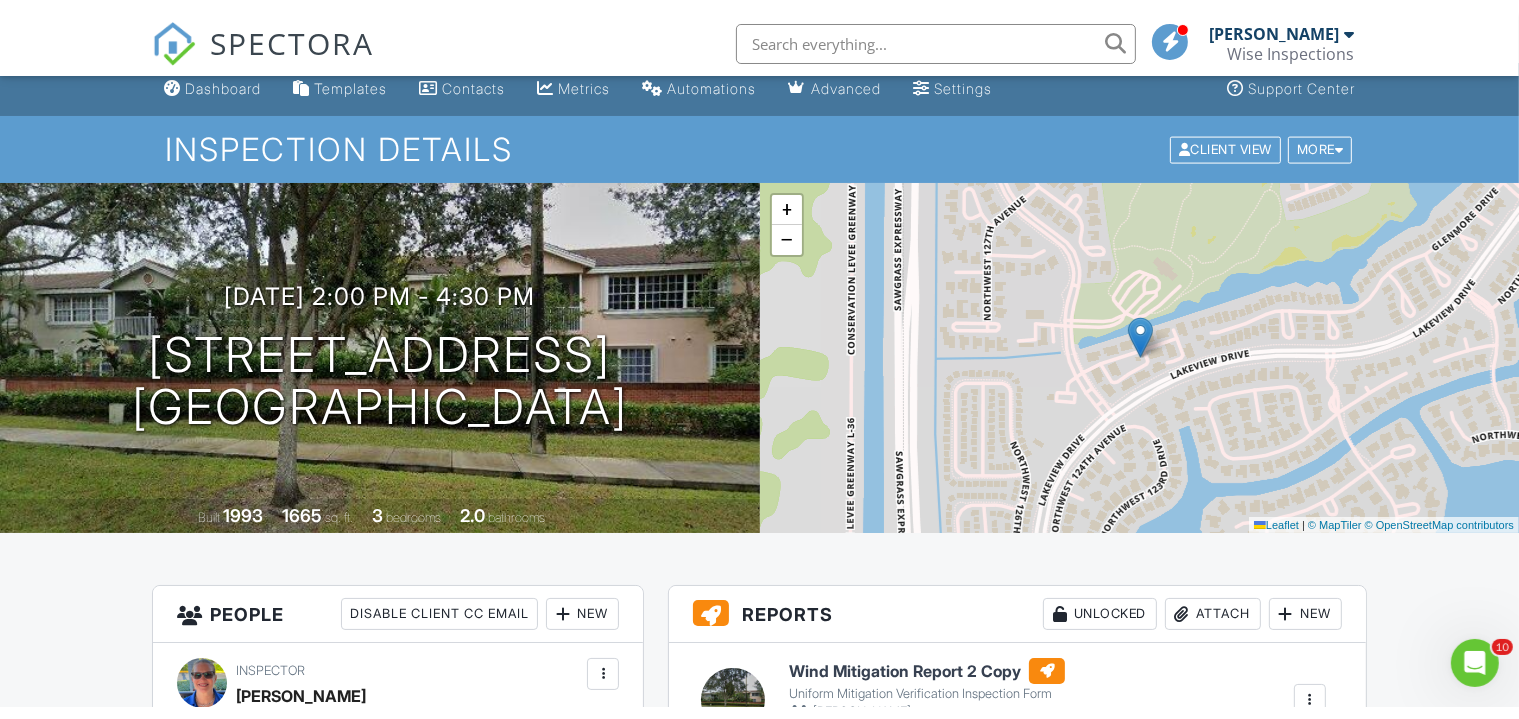 scroll, scrollTop: 12, scrollLeft: 0, axis: vertical 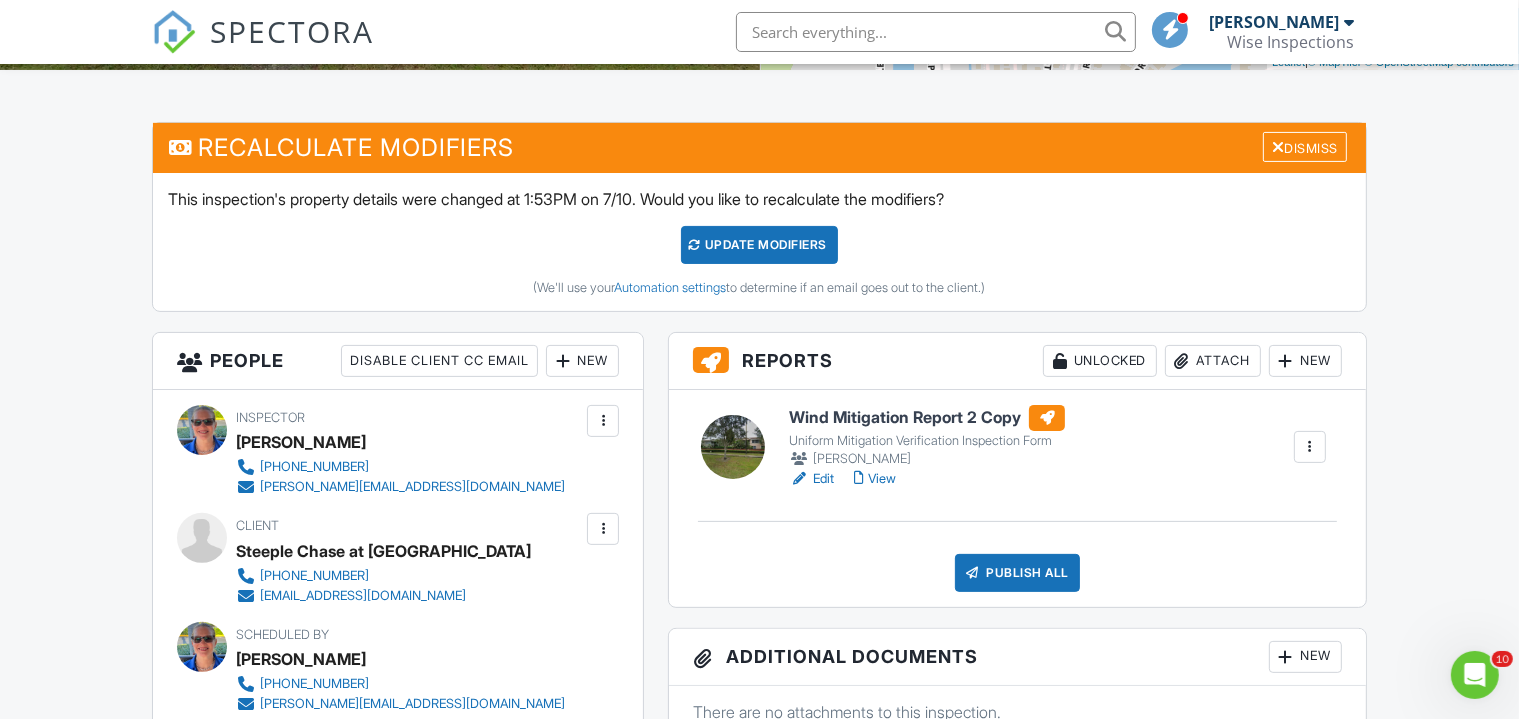 click on "View" at bounding box center [875, 479] 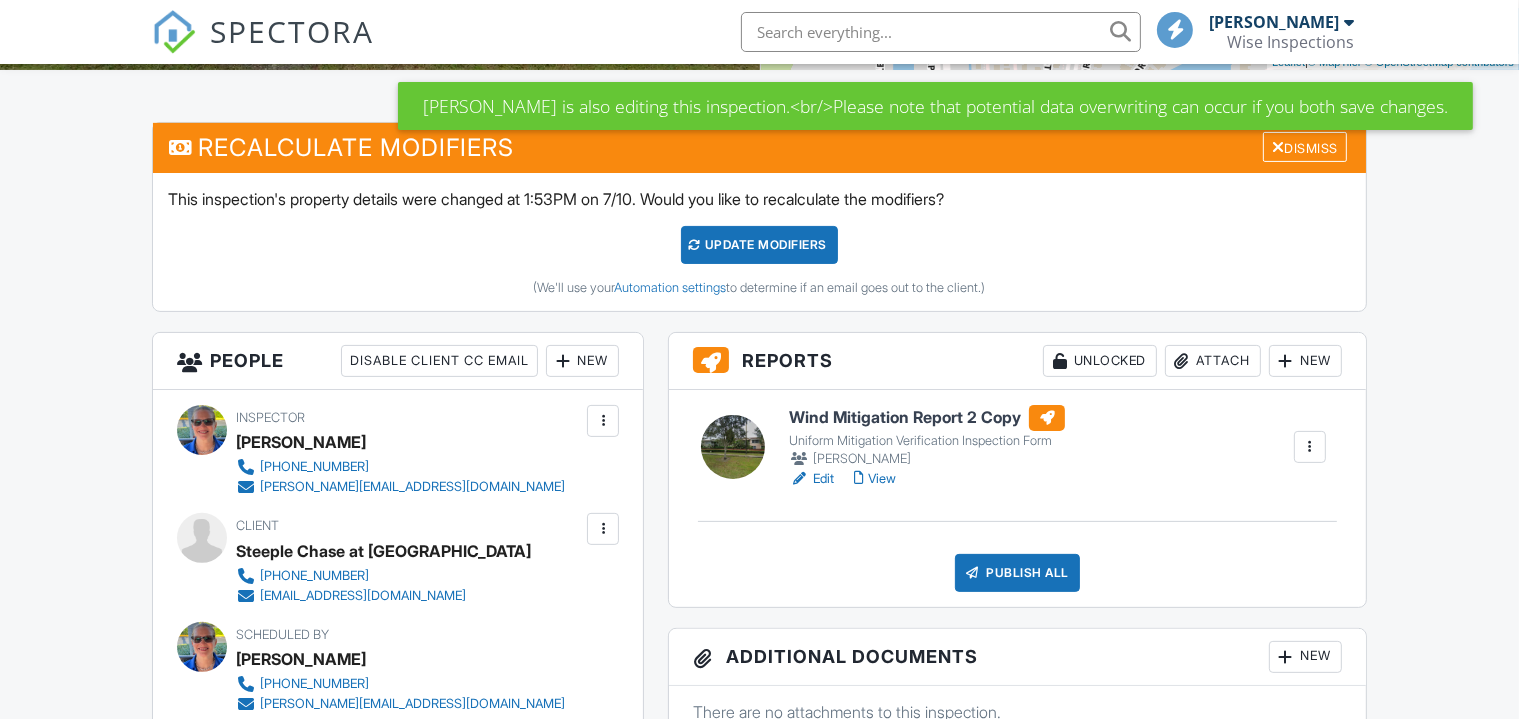 scroll, scrollTop: 464, scrollLeft: 0, axis: vertical 